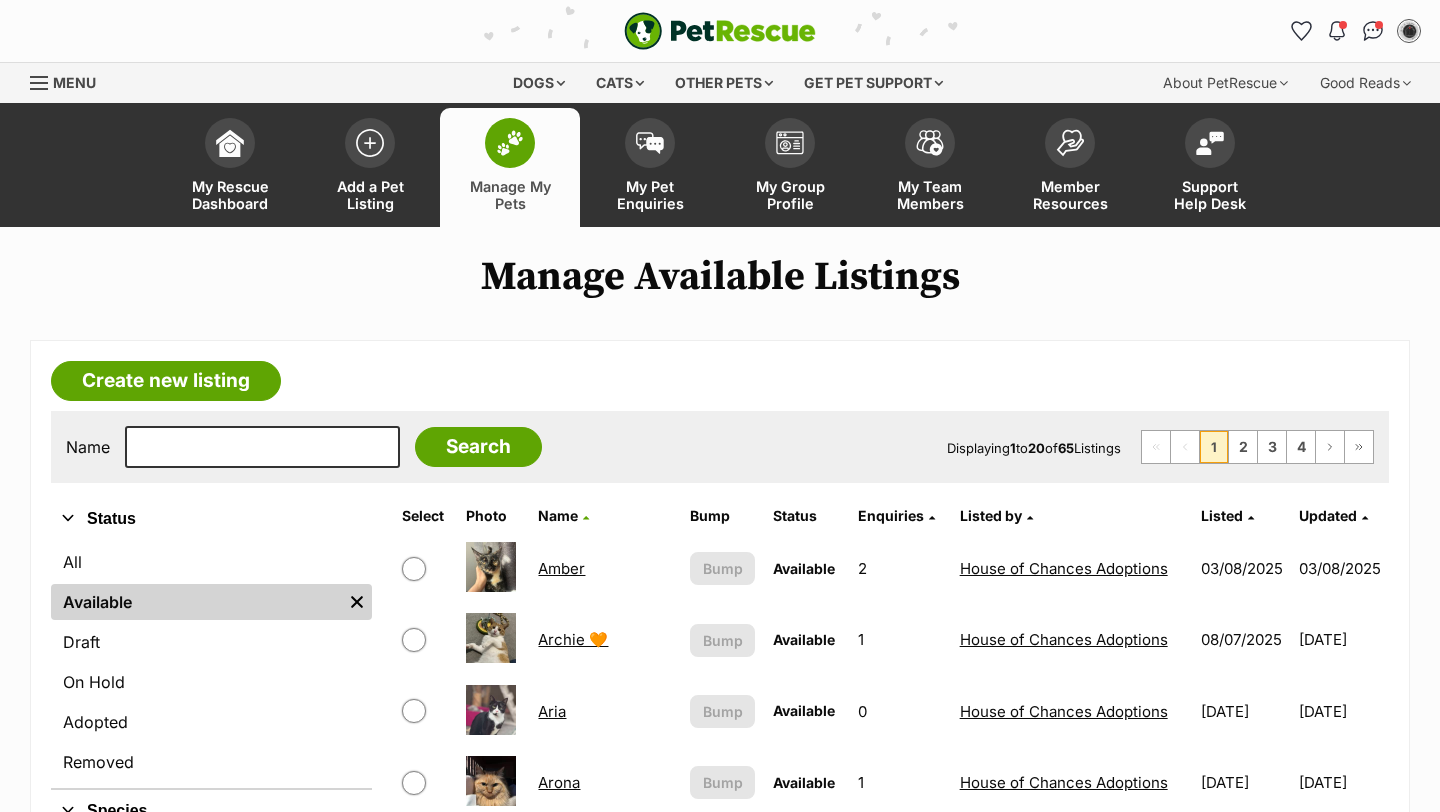 scroll, scrollTop: 483, scrollLeft: 0, axis: vertical 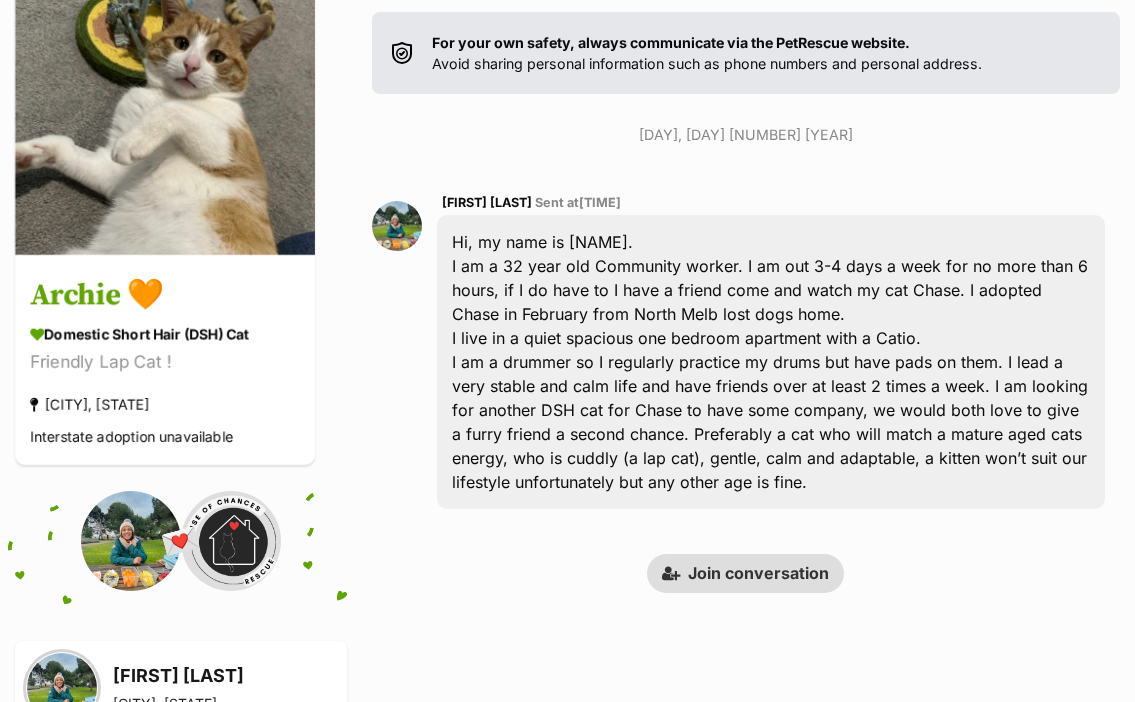 click on "Join conversation" at bounding box center [745, 573] 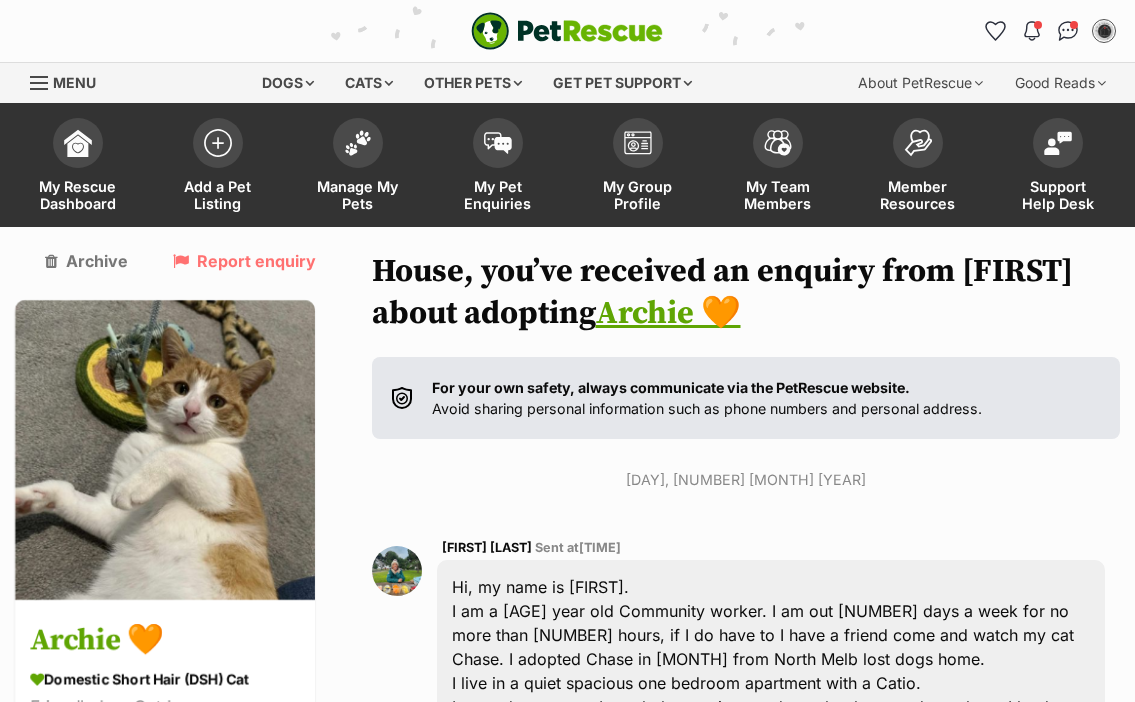 scroll, scrollTop: 201, scrollLeft: 0, axis: vertical 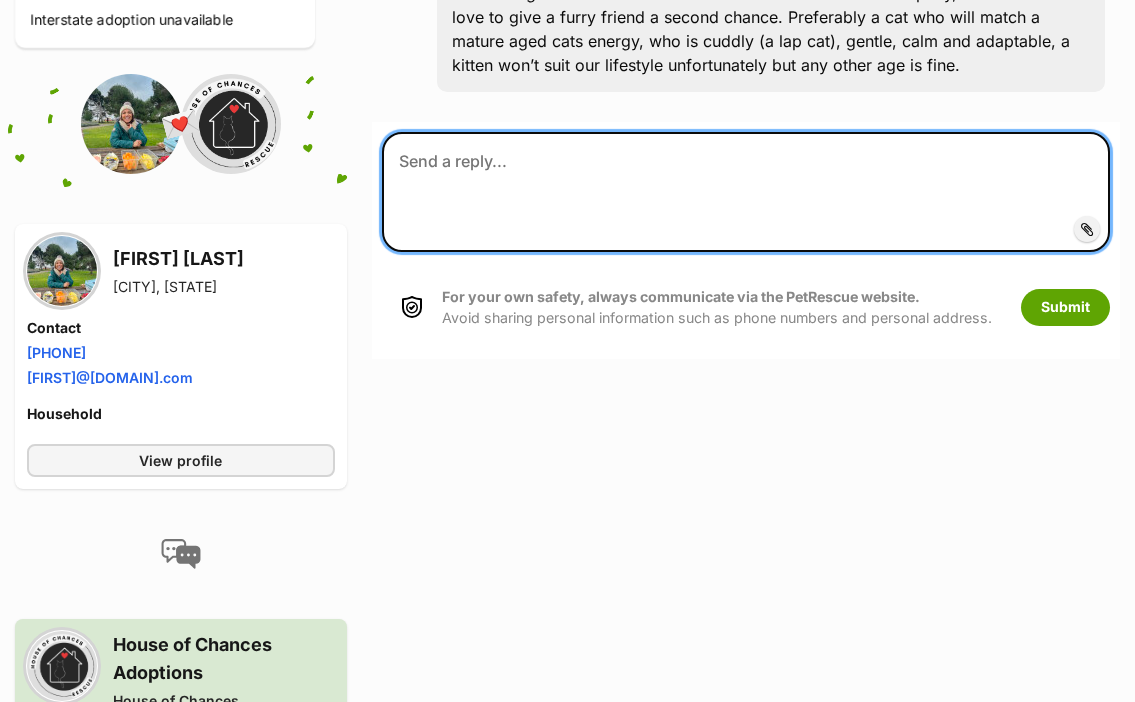 click at bounding box center (746, 192) 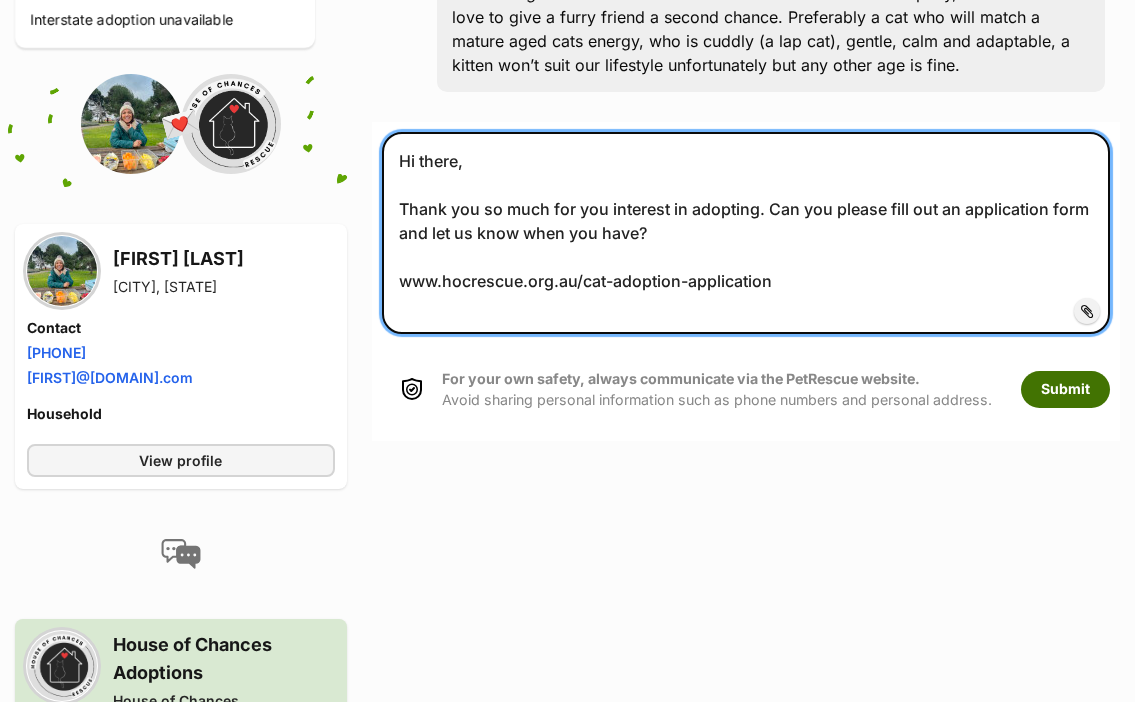 type on "Hi there,
Thank you so much for you interest in adopting. Can you please fill out an application form and let us know when you have?
www.hocrescue.org.au/cat-adoption-application" 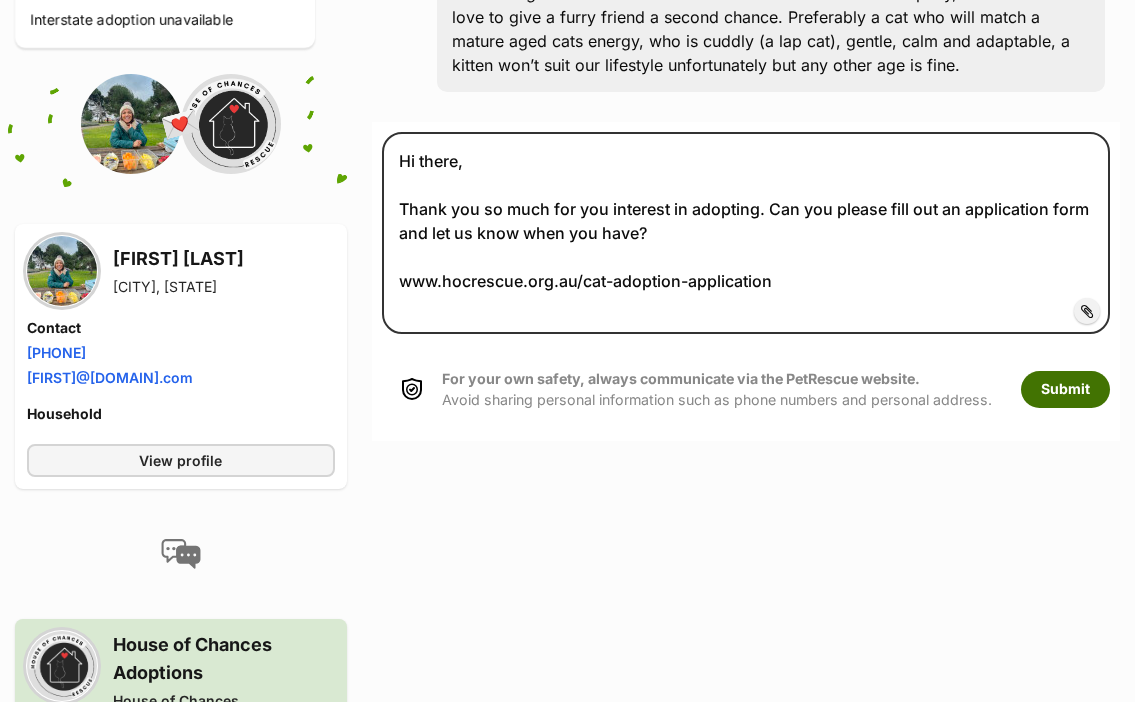 click on "Submit" at bounding box center (1065, 389) 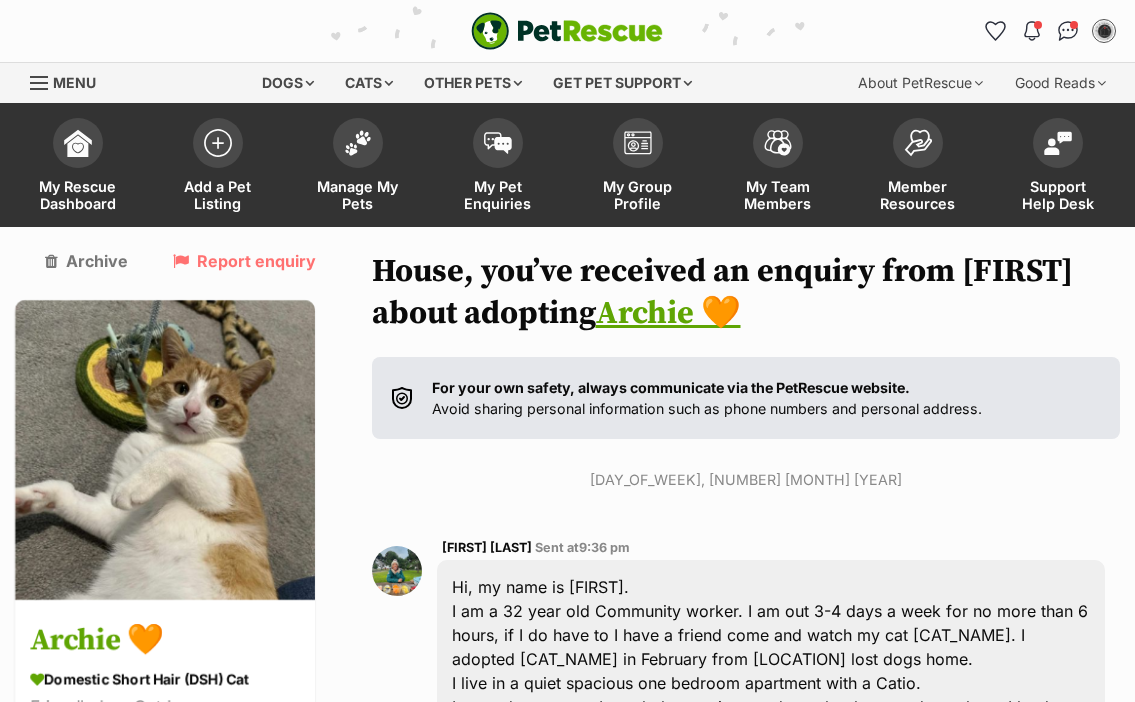 scroll, scrollTop: 723, scrollLeft: 0, axis: vertical 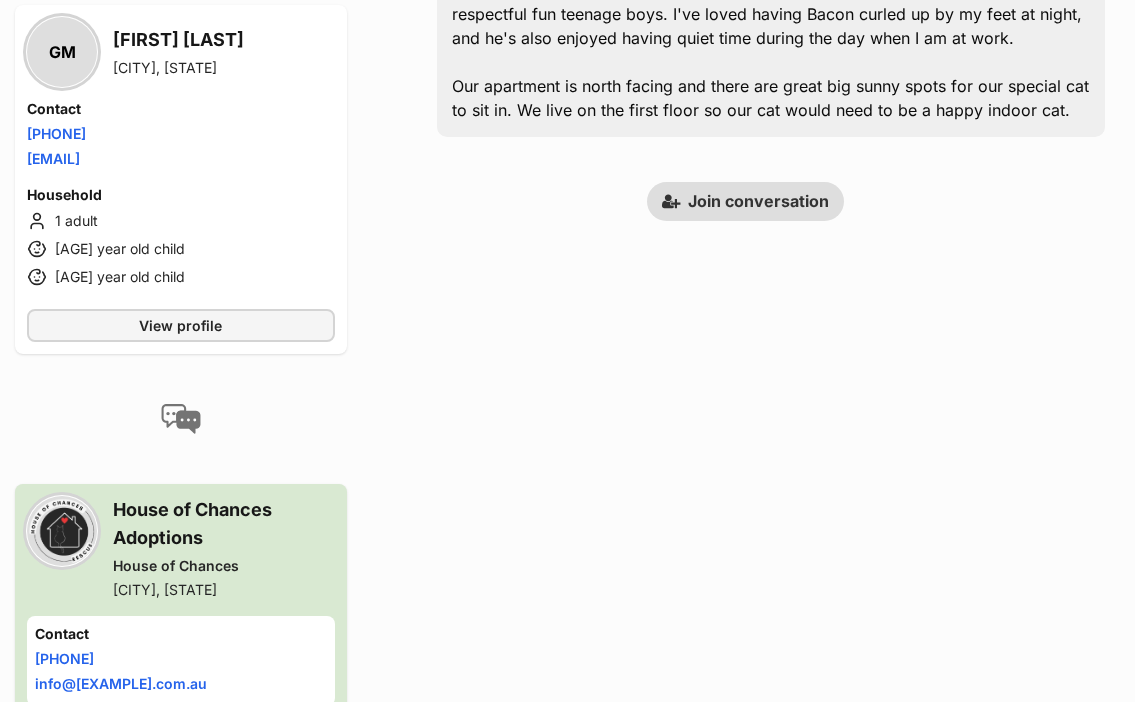 click on "Join conversation" at bounding box center (745, 201) 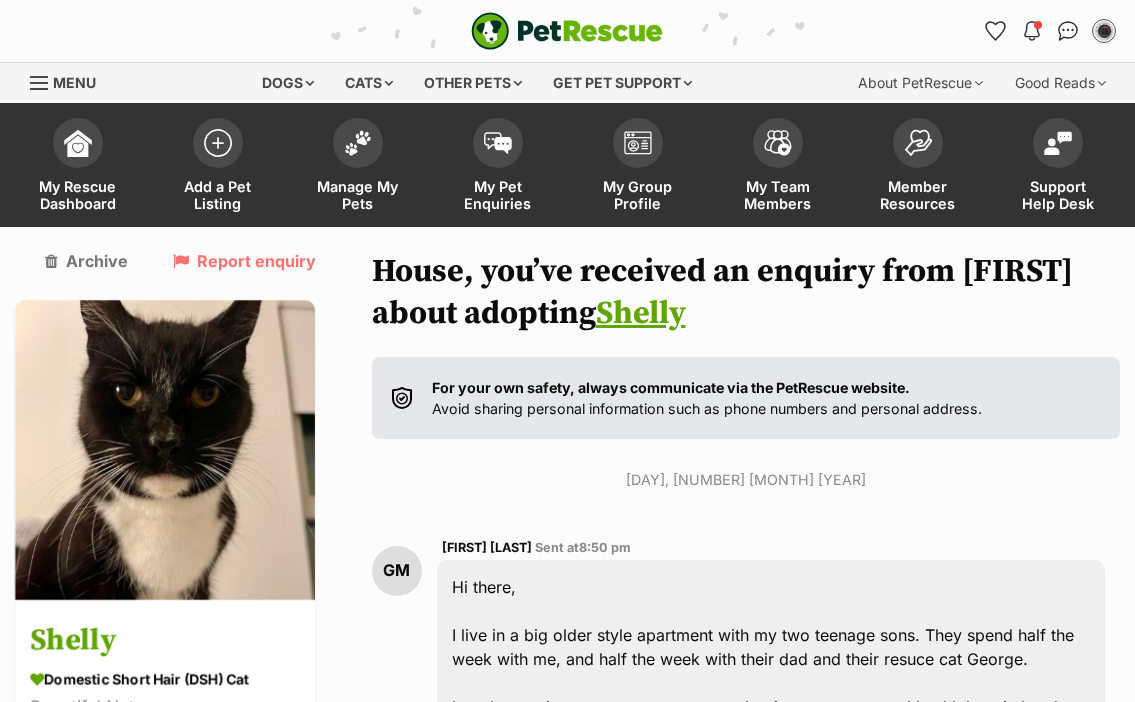 scroll, scrollTop: 0, scrollLeft: 0, axis: both 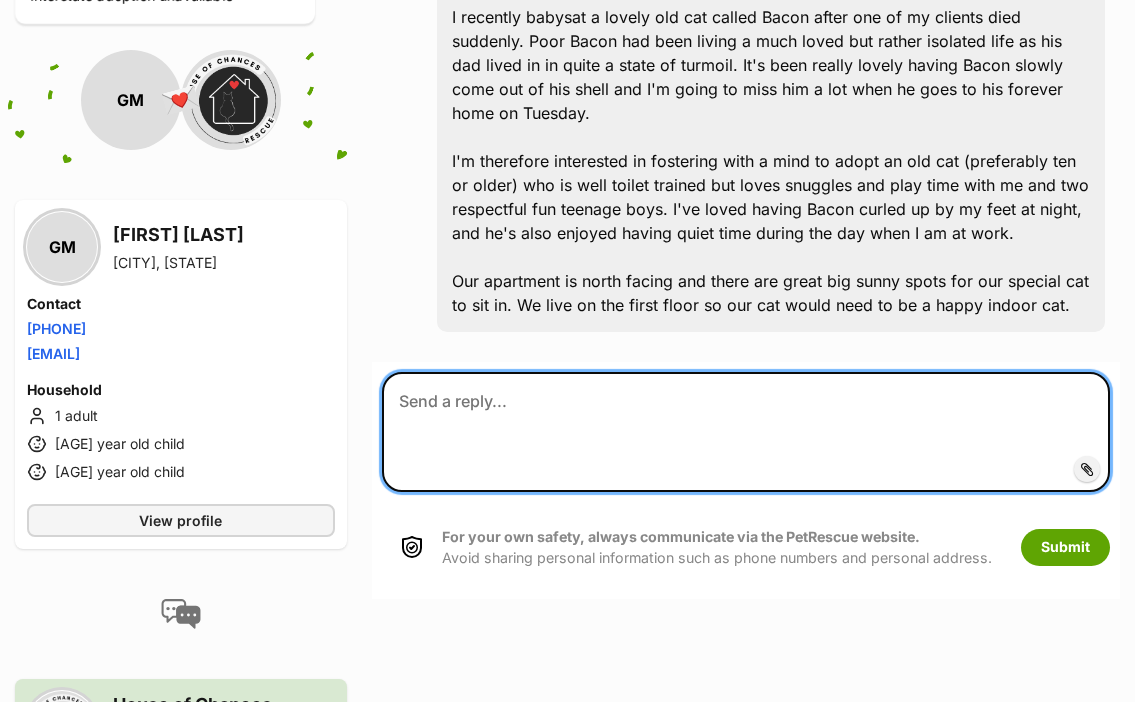 click at bounding box center [746, 432] 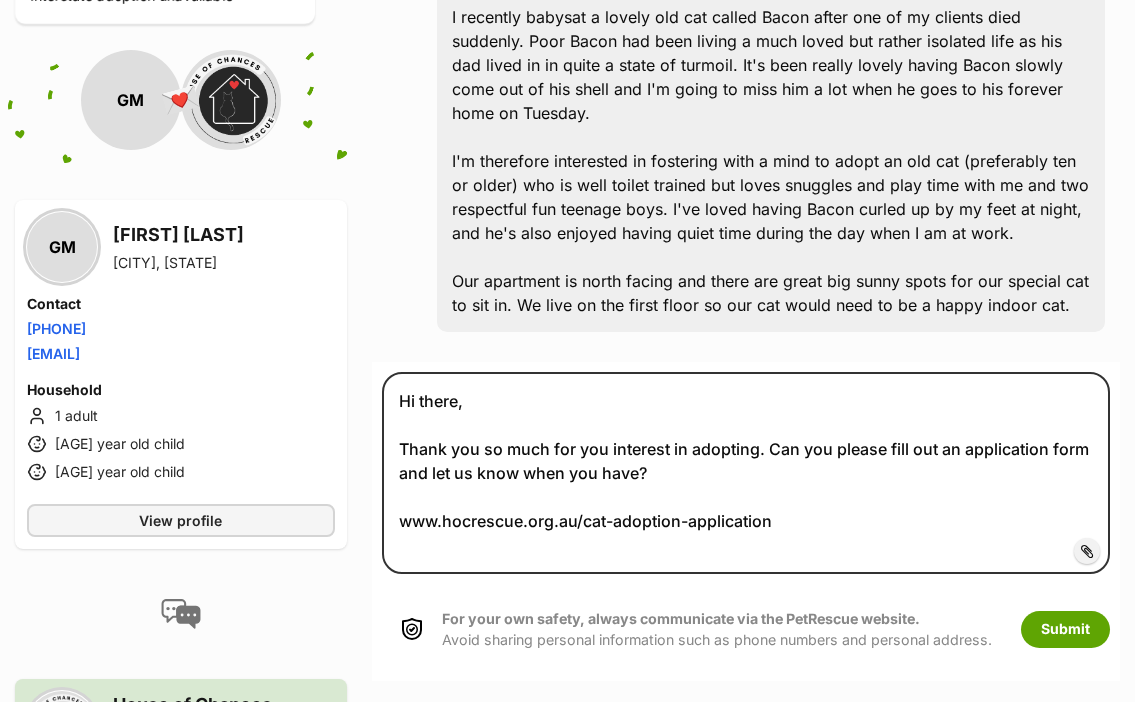 click on "For your own safety, always communicate via the PetRescue website.  Avoid sharing personal information such as phone numbers and personal address.
Submit" at bounding box center [746, 629] 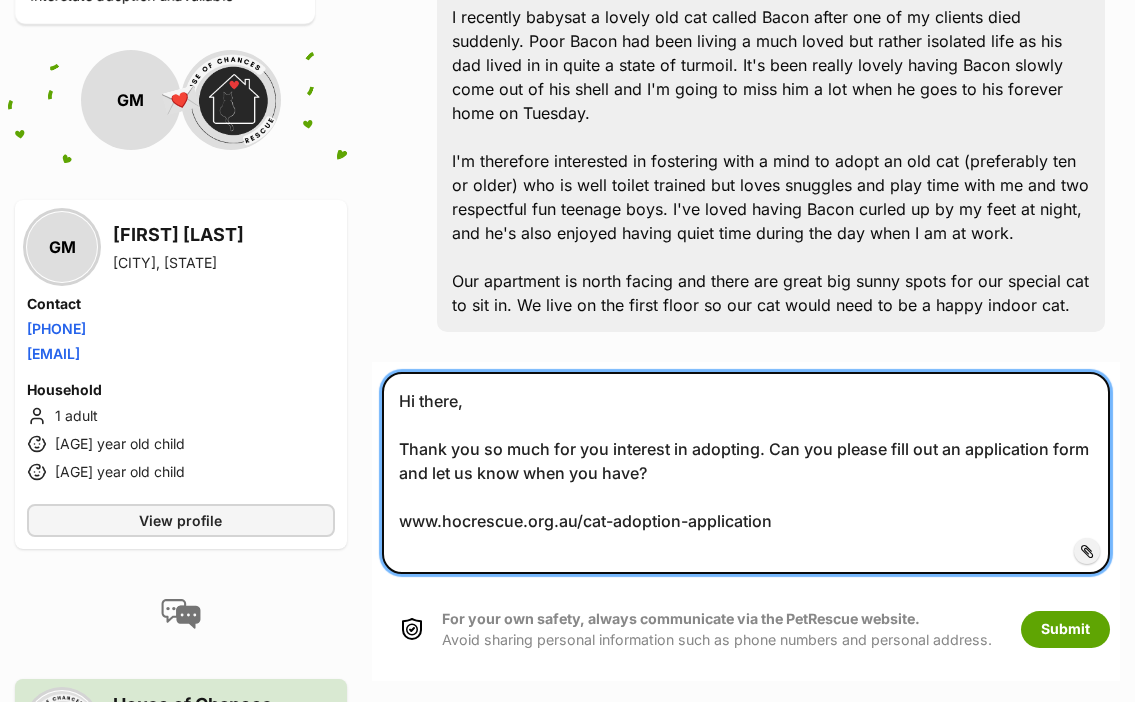 click on "Hi there,
Thank you so much for you interest in adopting. Can you please fill out an application form and let us know when you have?
www.hocrescue.org.au/cat-adoption-application" at bounding box center (746, 473) 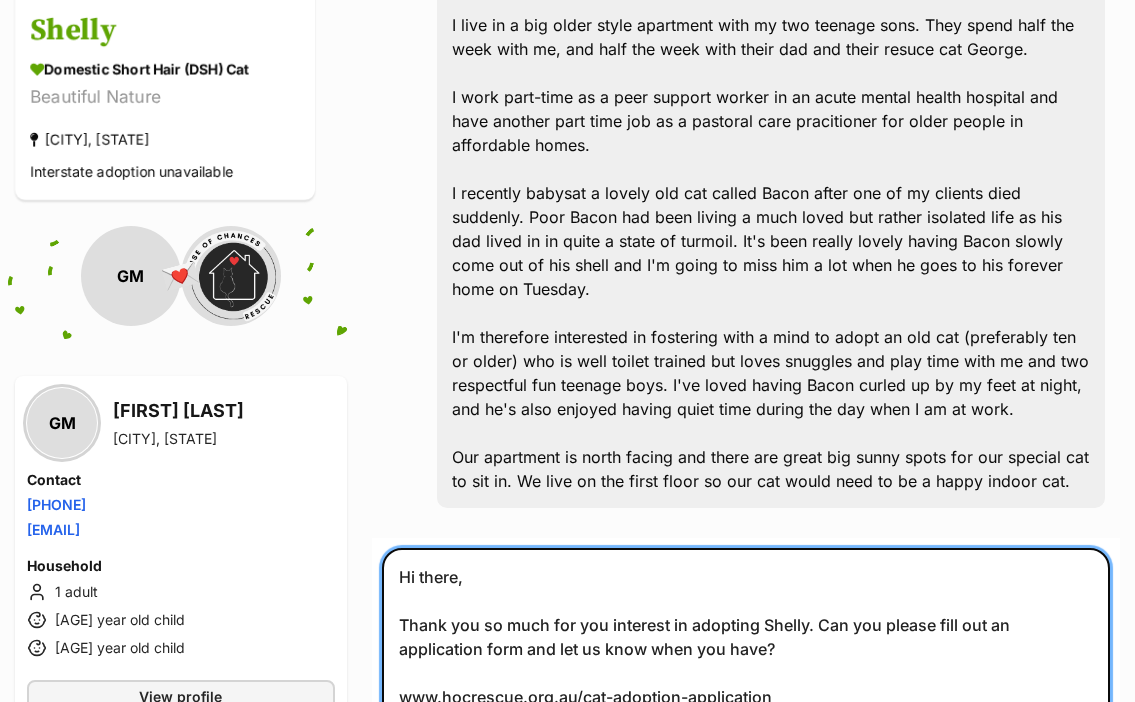 scroll, scrollTop: 840, scrollLeft: 0, axis: vertical 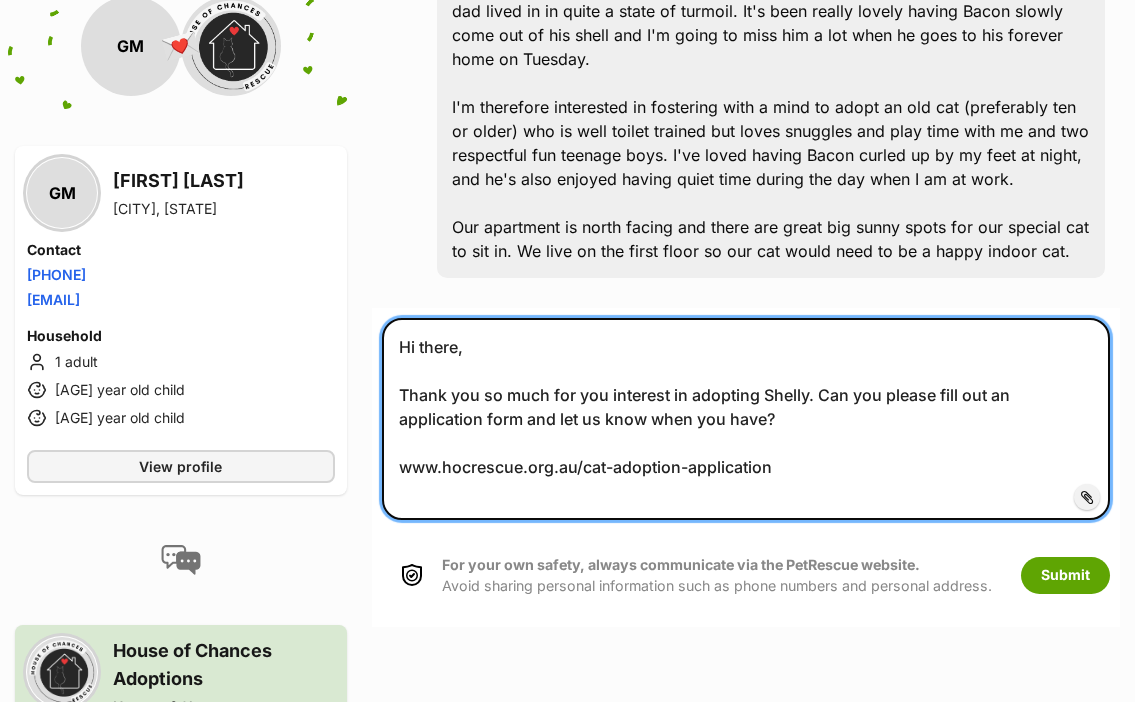click on "Hi there,
Thank you so much for you interest in adopting Shelly. Can you please fill out an application form and let us know when you have?
www.hocrescue.org.au/cat-adoption-application" at bounding box center (746, 419) 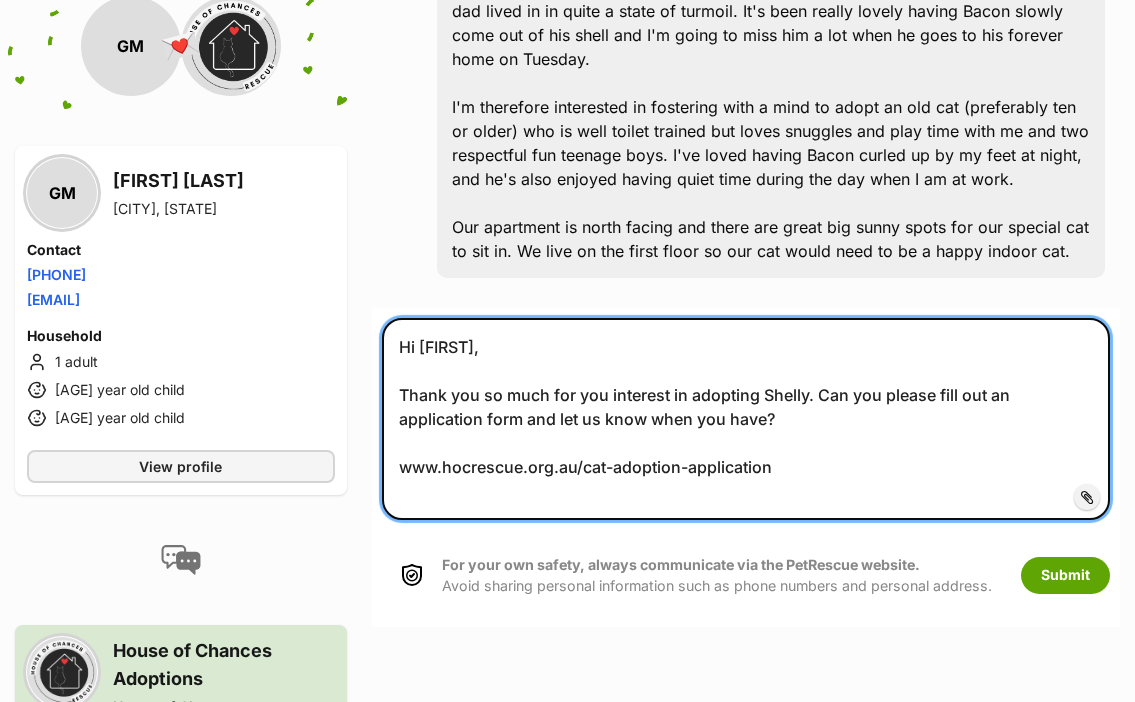 click on "Hi Georgia,
Thank you so much for you interest in adopting Shelly. Can you please fill out an application form and let us know when you have?
www.hocrescue.org.au/cat-adoption-application" at bounding box center [746, 419] 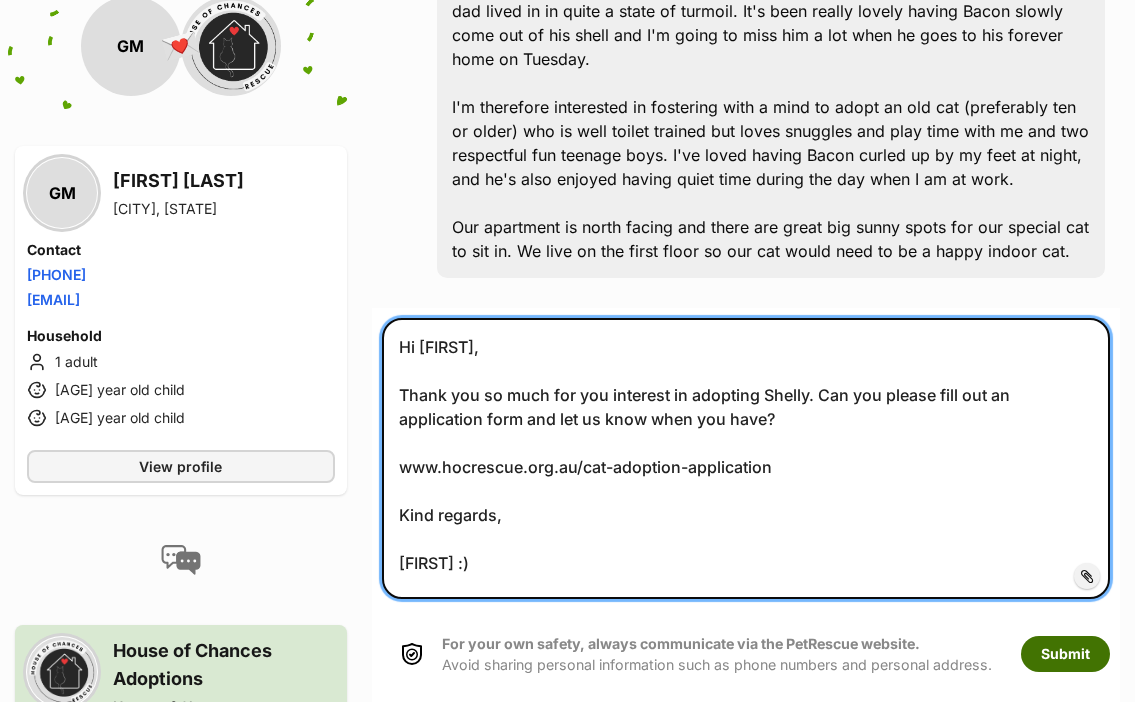 type on "Hi Georgia,
Thank you so much for you interest in adopting Shelly. Can you please fill out an application form and let us know when you have?
www.hocrescue.org.au/cat-adoption-application
Kind regards,
Lauren :)" 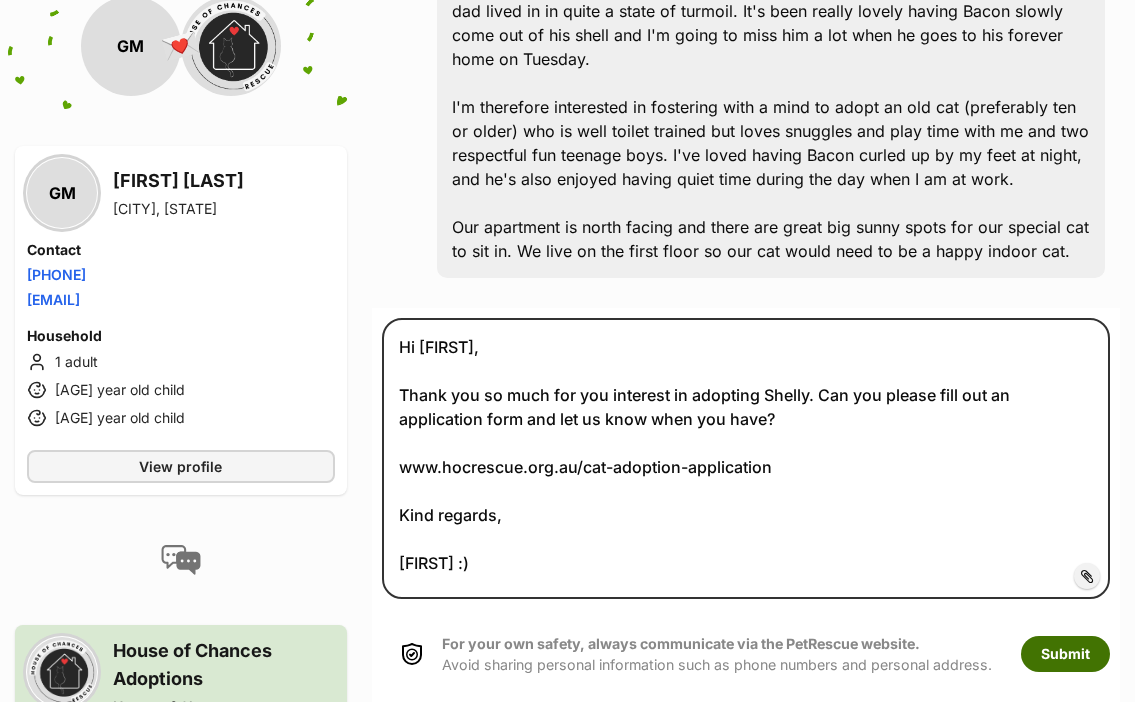 click on "Submit" at bounding box center [1065, 654] 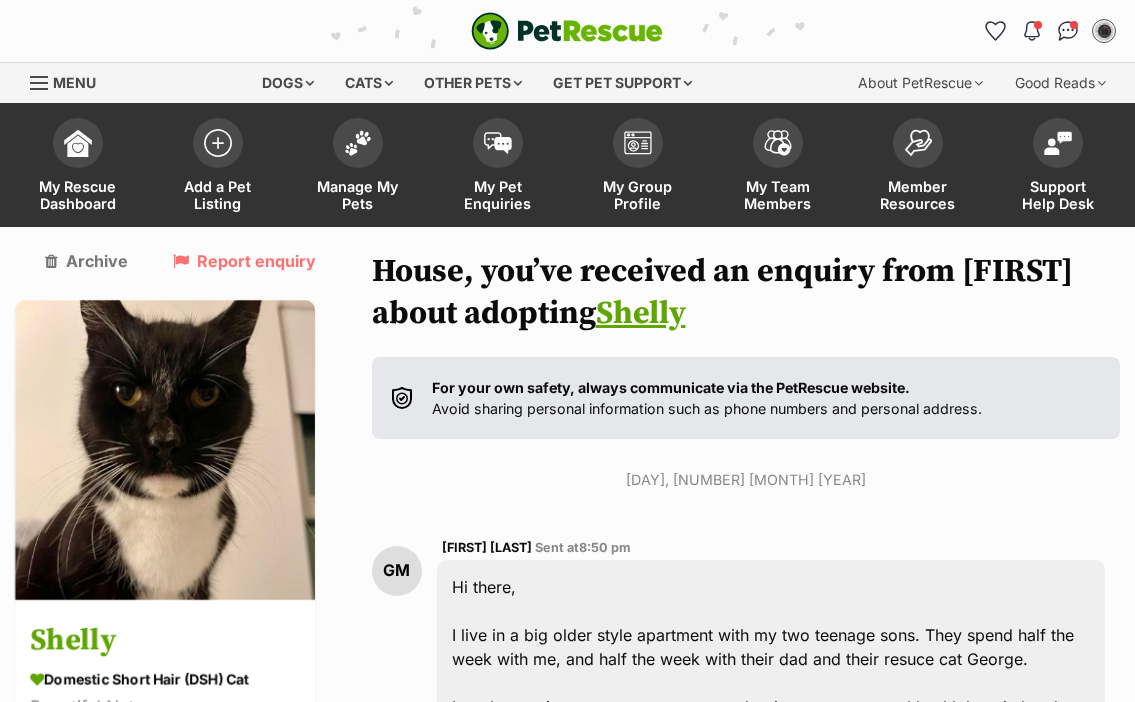 scroll, scrollTop: 906, scrollLeft: 0, axis: vertical 